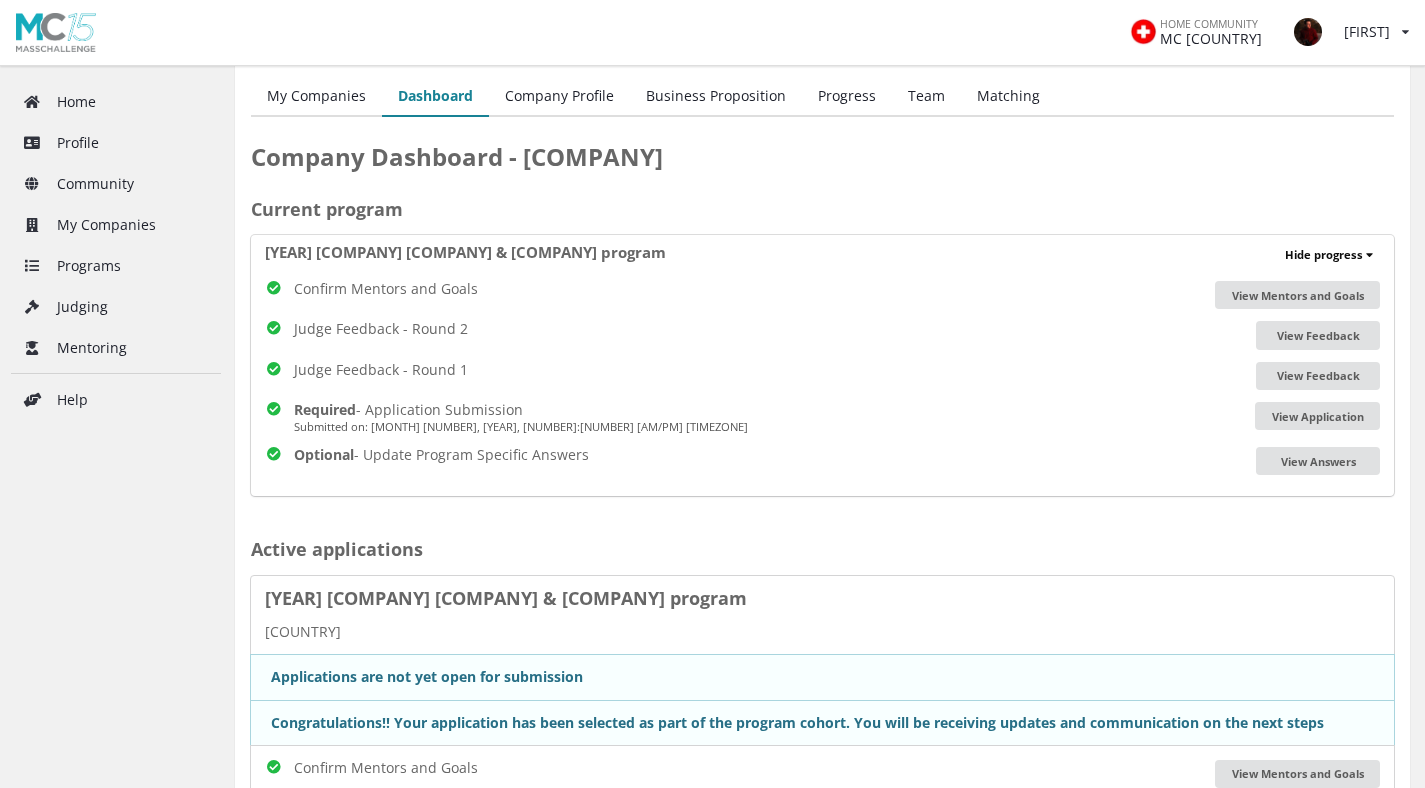scroll, scrollTop: 0, scrollLeft: 0, axis: both 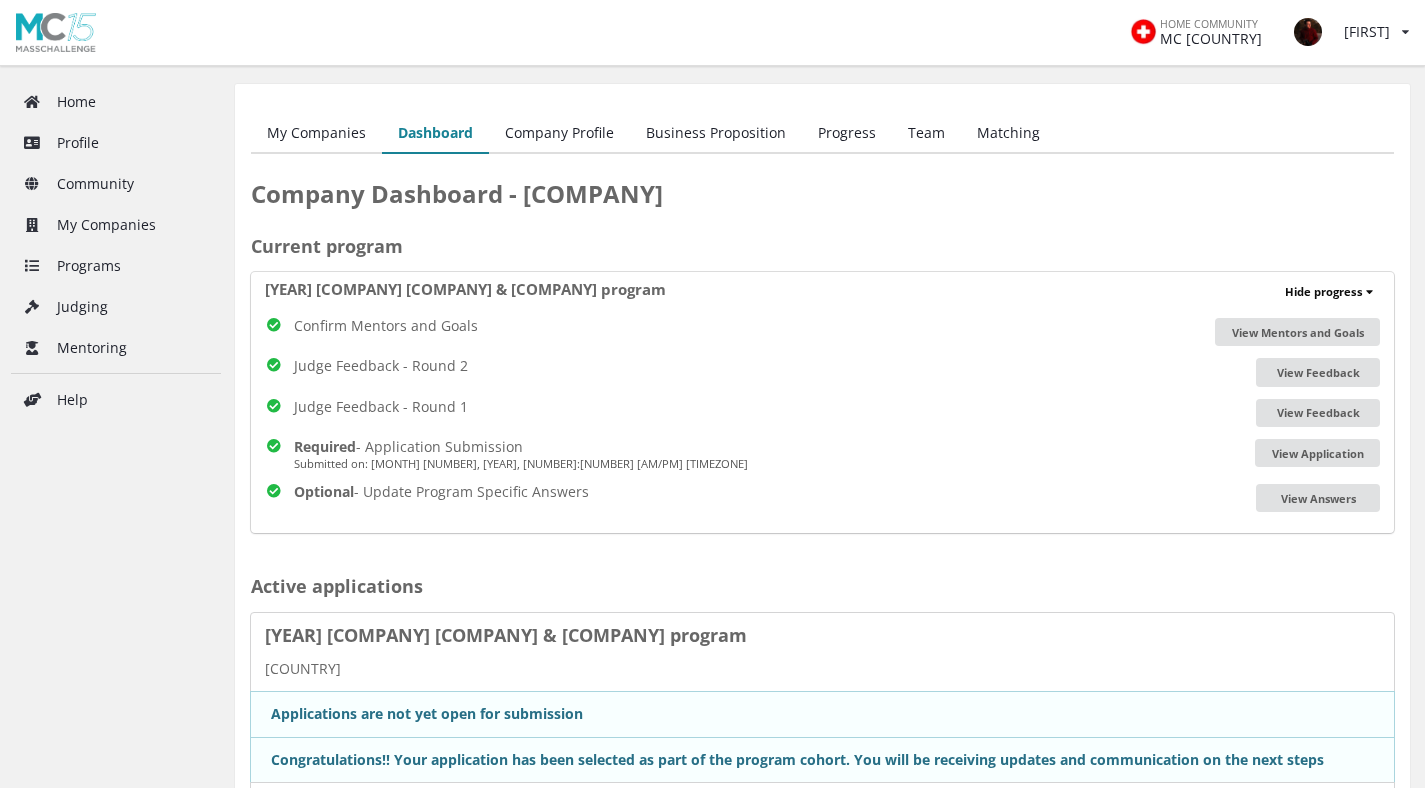 click on "My Companies" at bounding box center (316, 134) 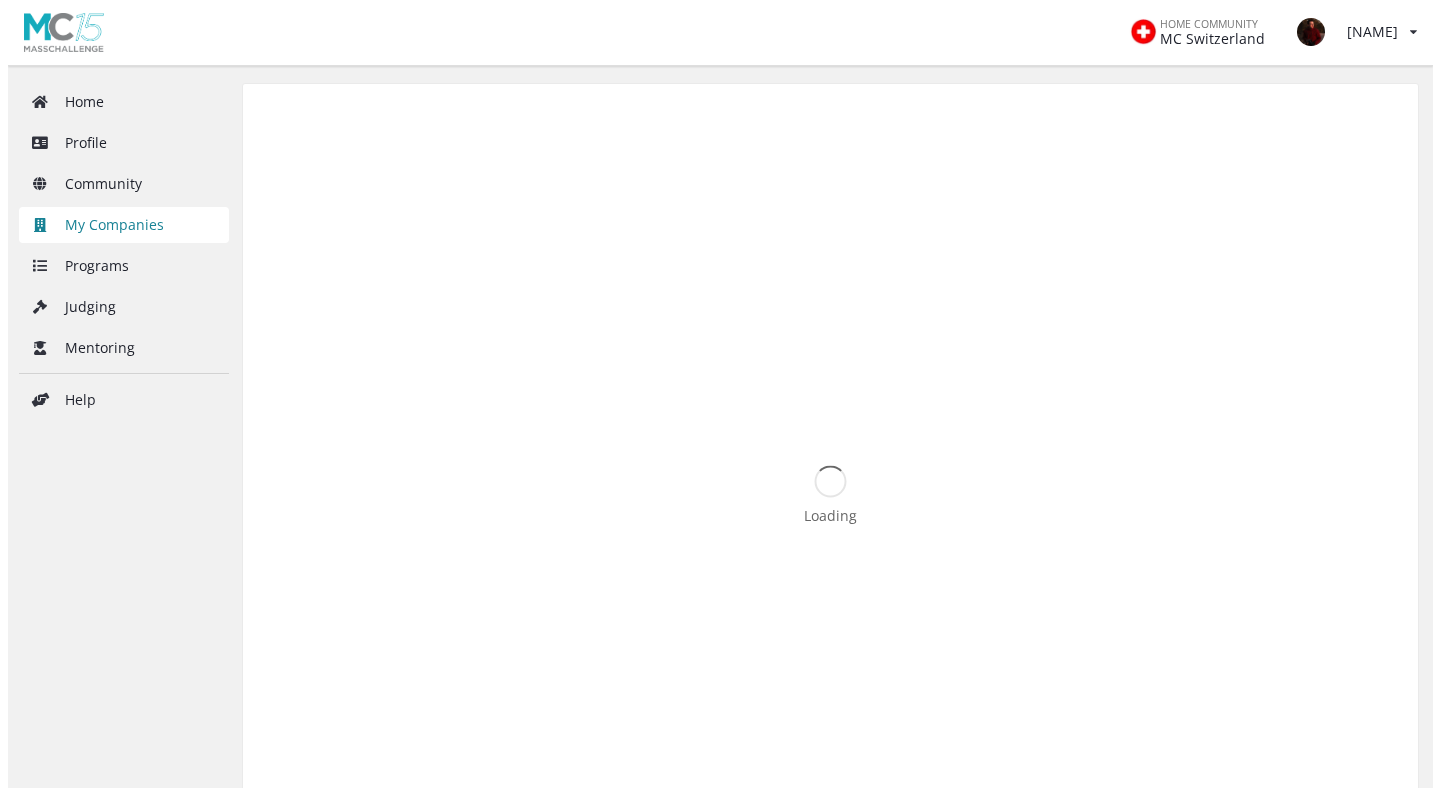 scroll, scrollTop: 0, scrollLeft: 0, axis: both 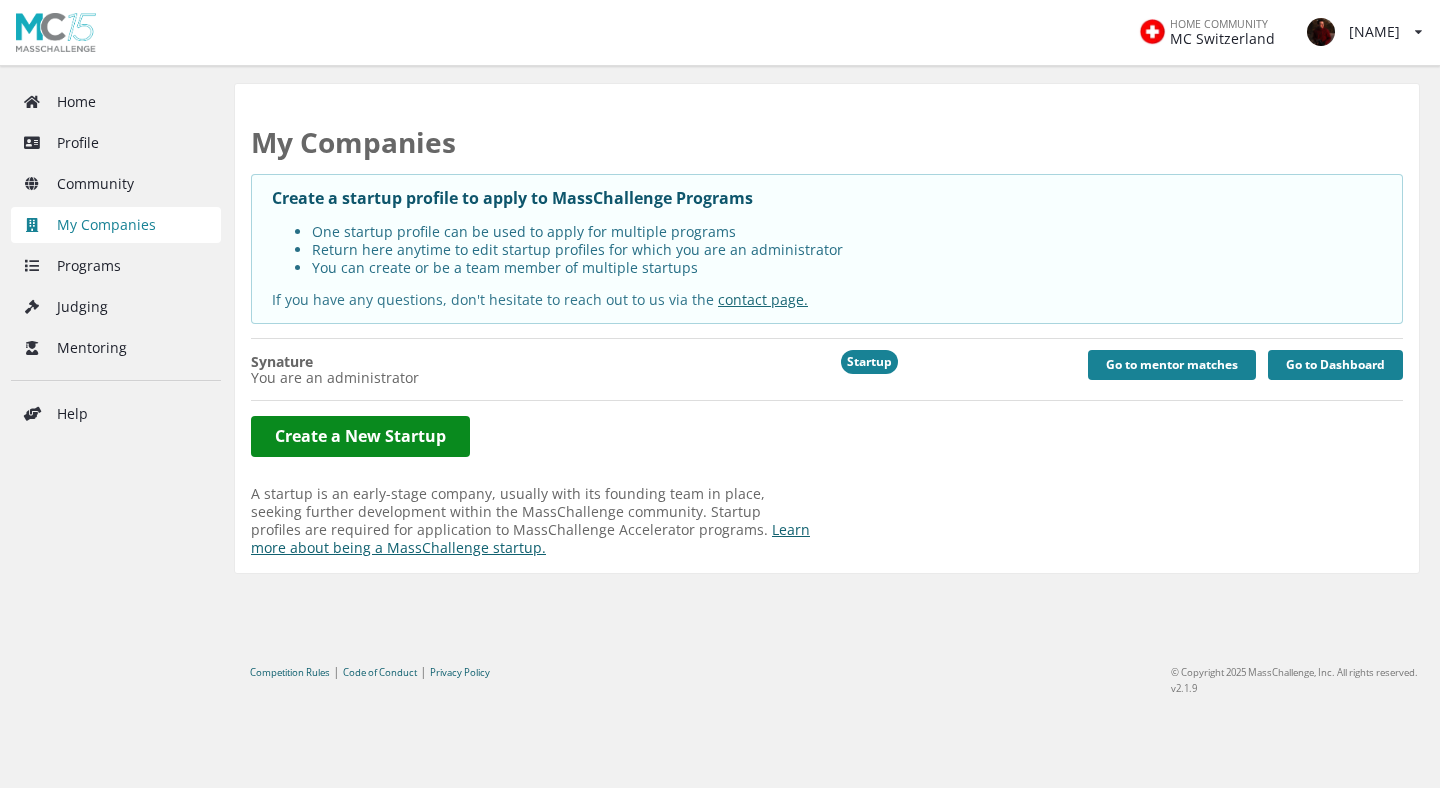 click on "You are an administrator" at bounding box center (532, 378) 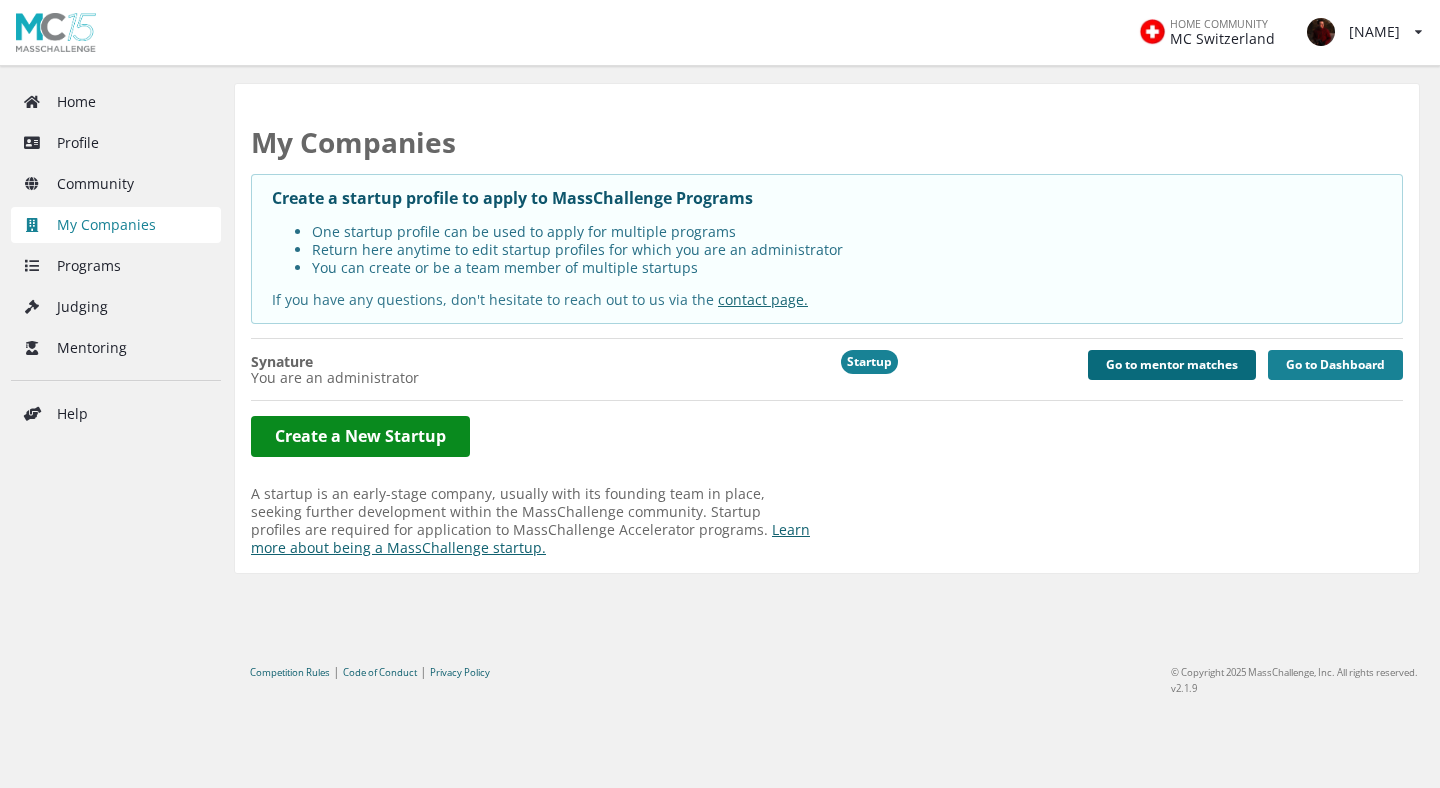 click on "Go to mentor matches" at bounding box center (1172, 365) 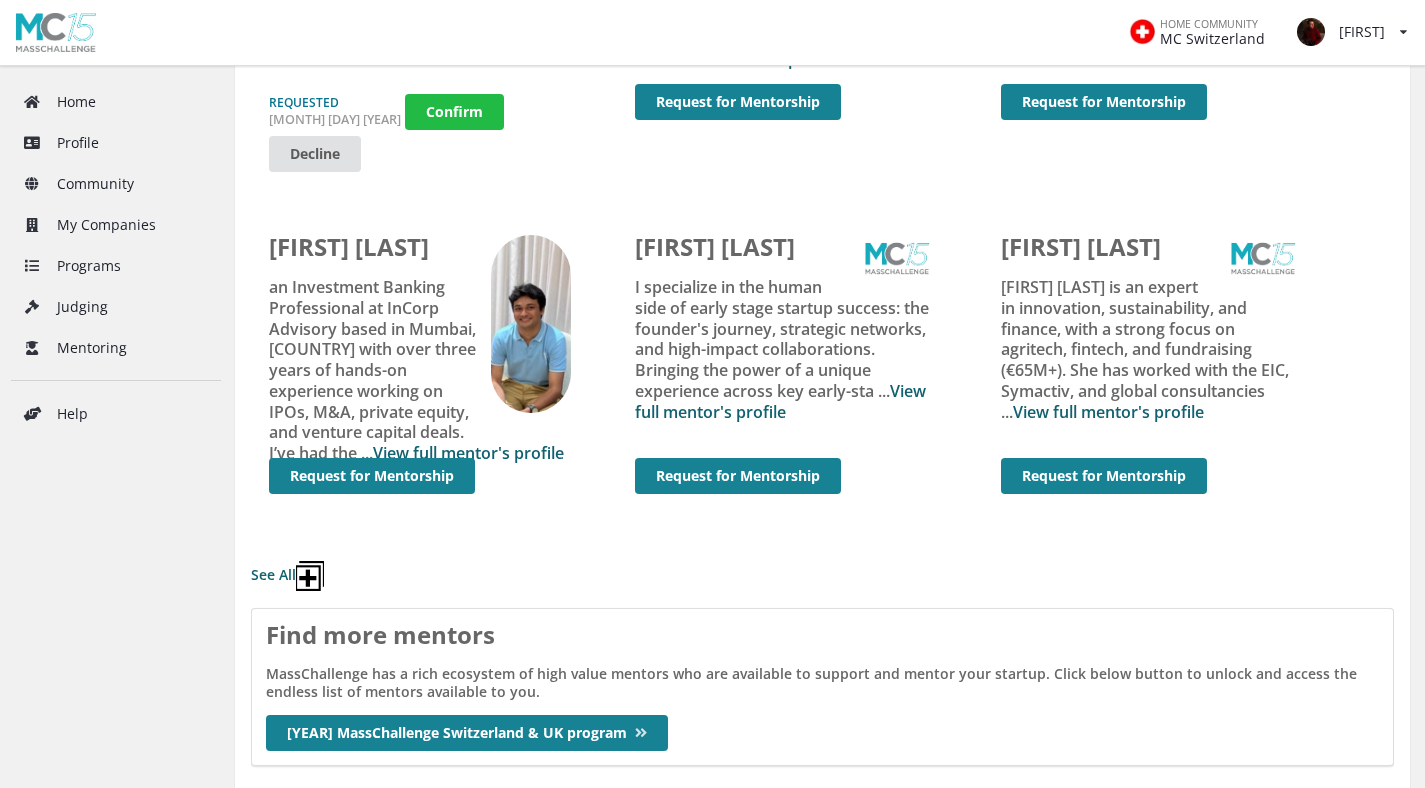 scroll, scrollTop: 0, scrollLeft: 0, axis: both 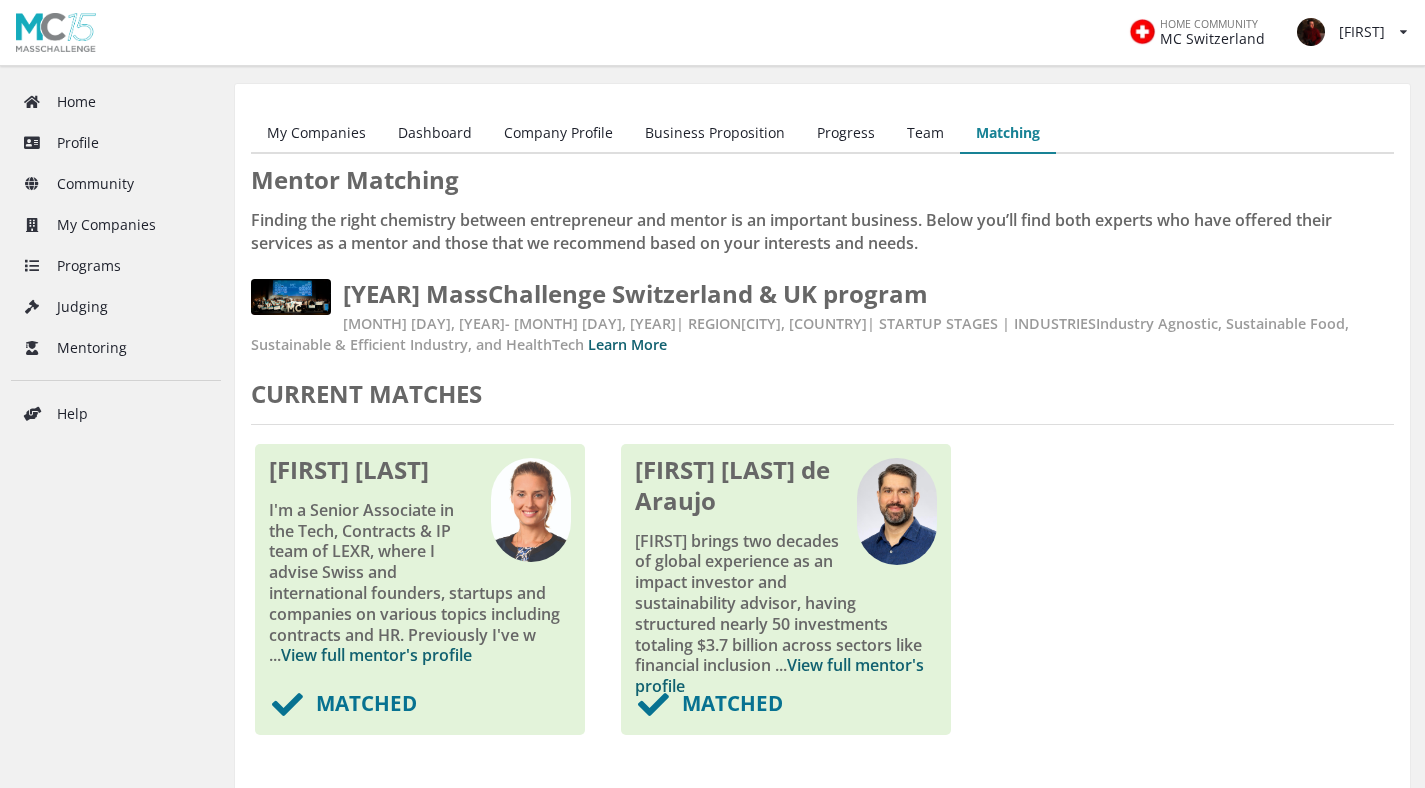 click on "Team" at bounding box center [925, 134] 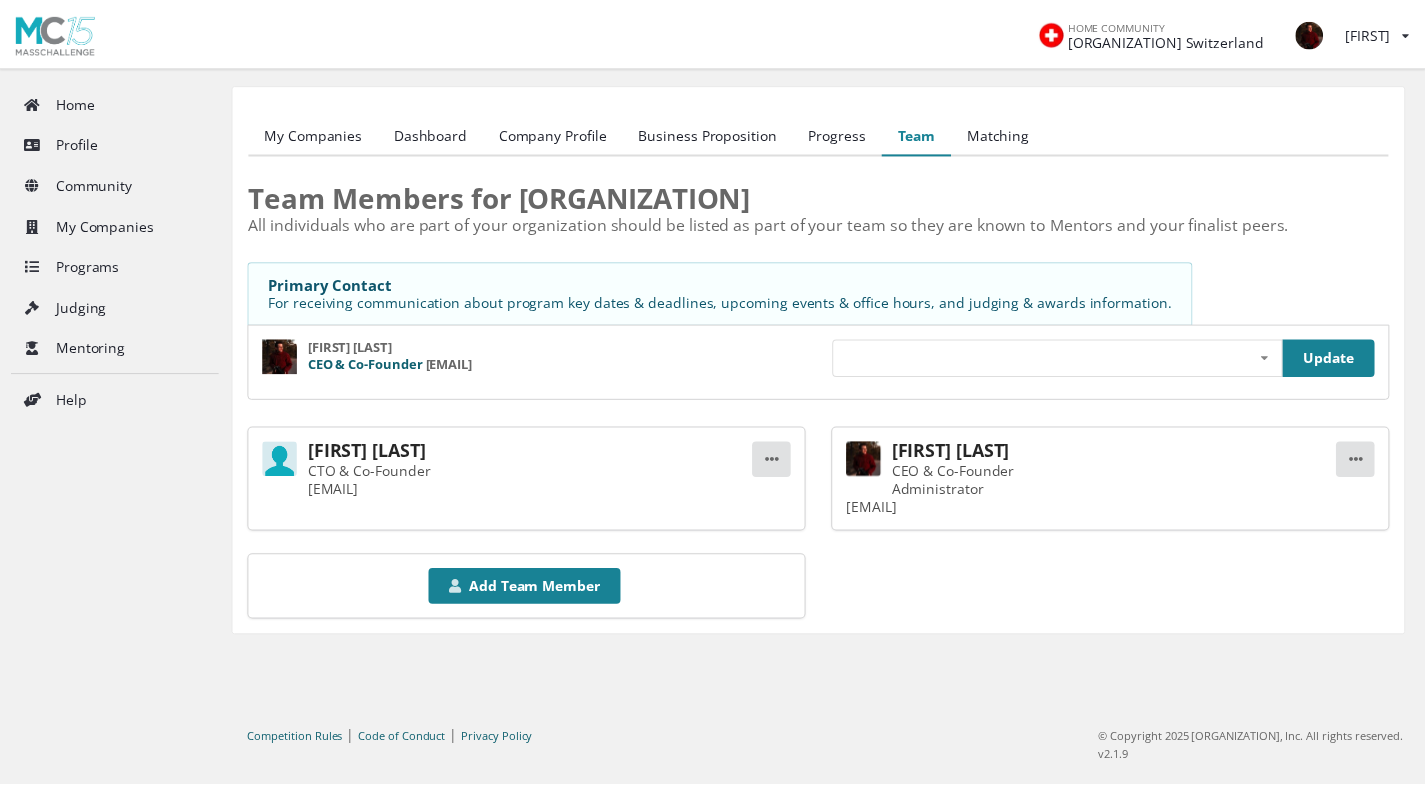 scroll, scrollTop: 0, scrollLeft: 0, axis: both 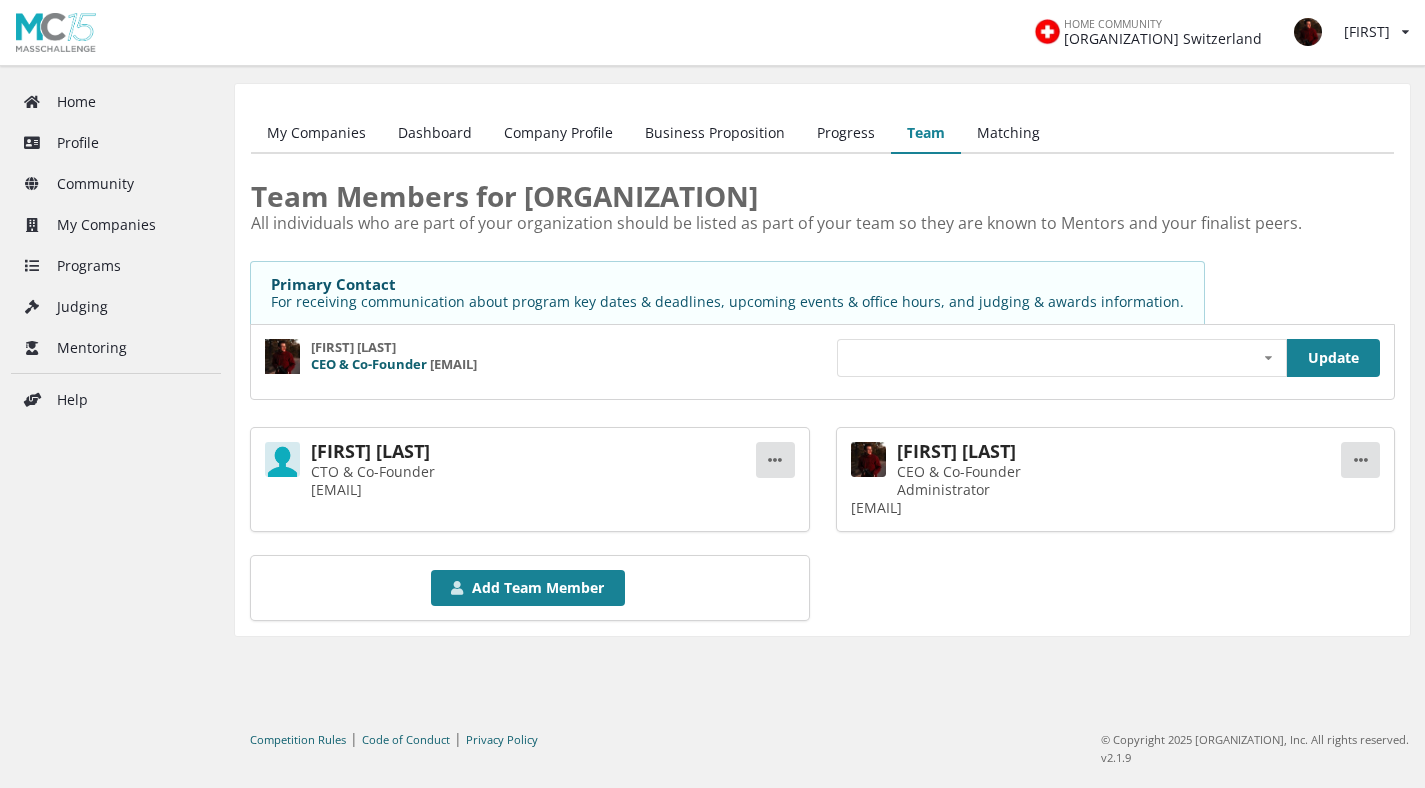 click on "Progress" at bounding box center (846, 134) 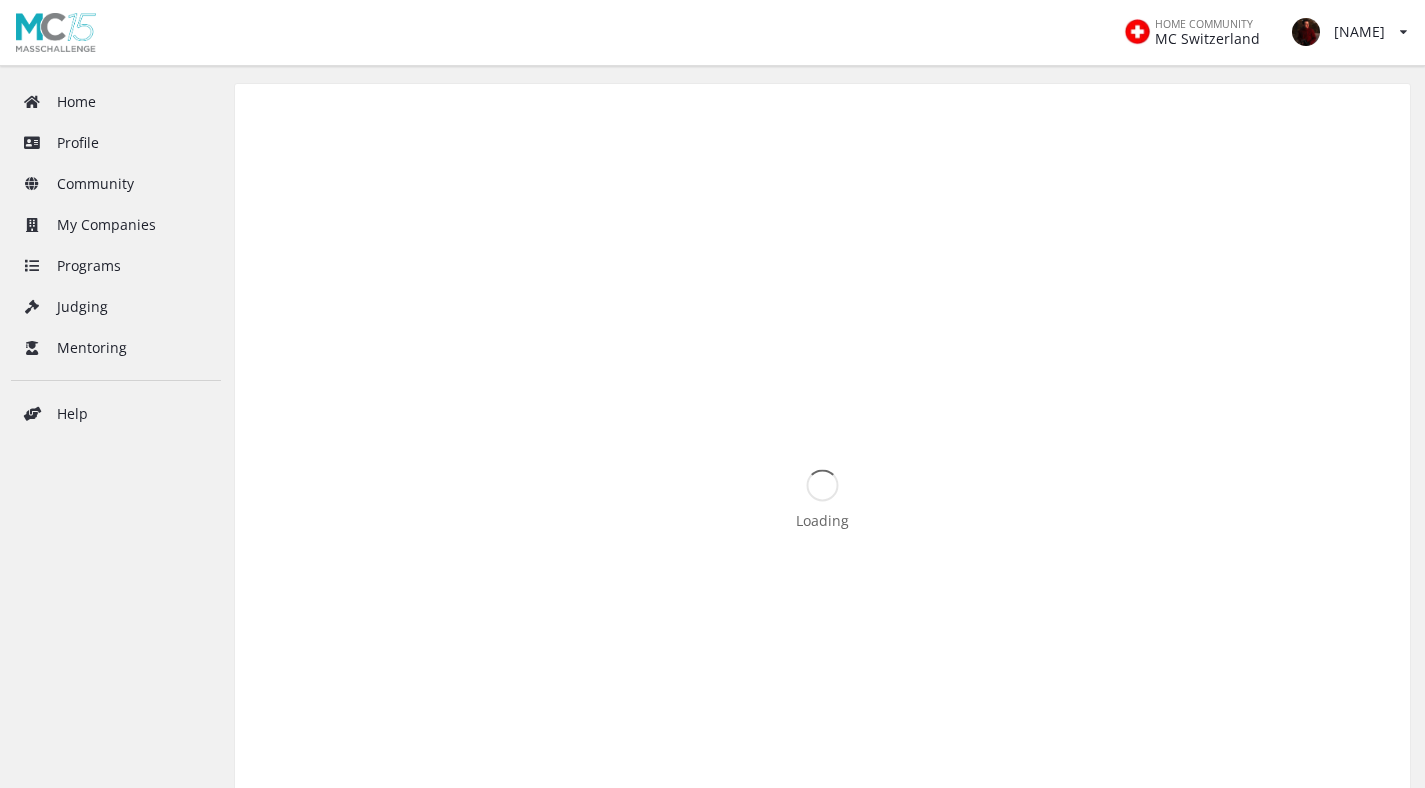 scroll, scrollTop: 0, scrollLeft: 0, axis: both 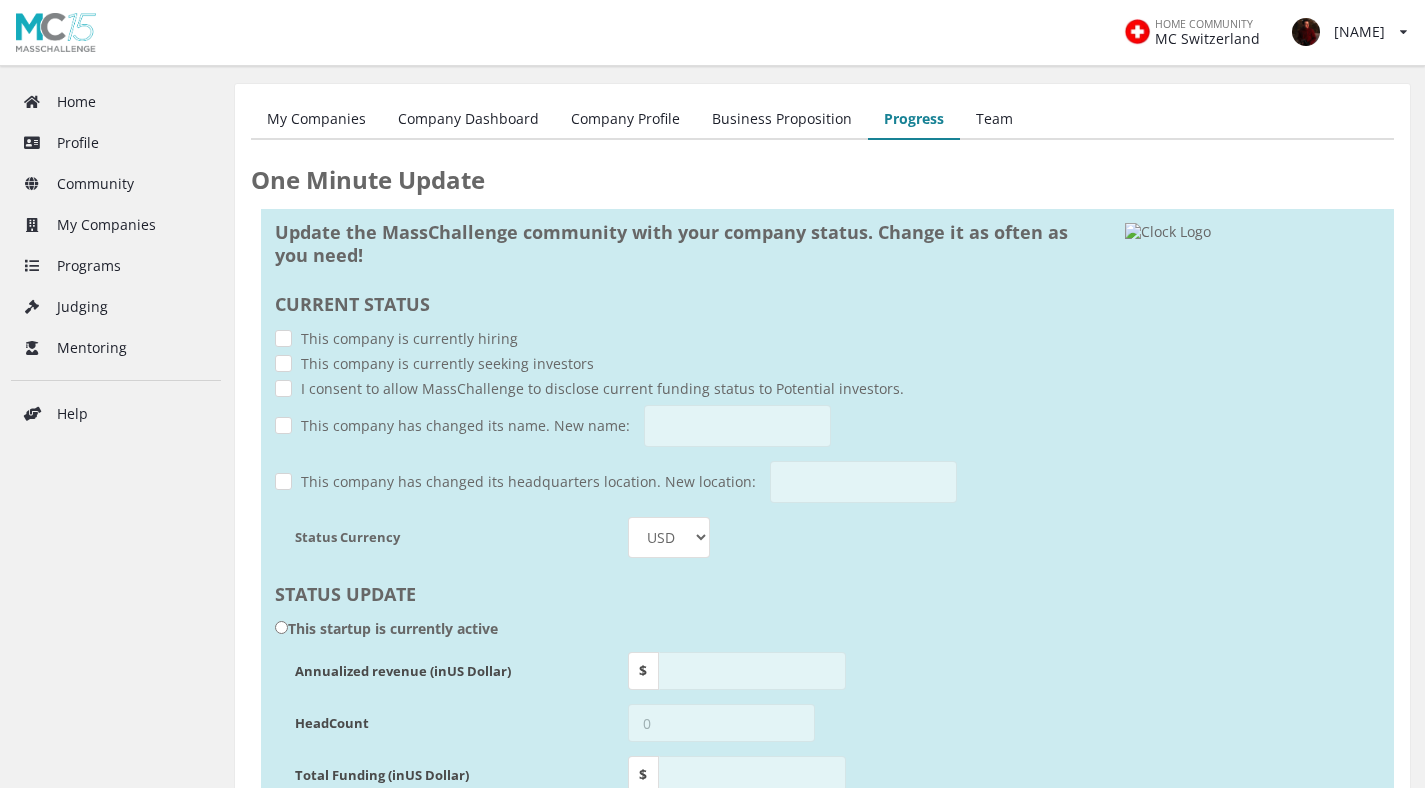 click on "Company Profile" at bounding box center (625, 120) 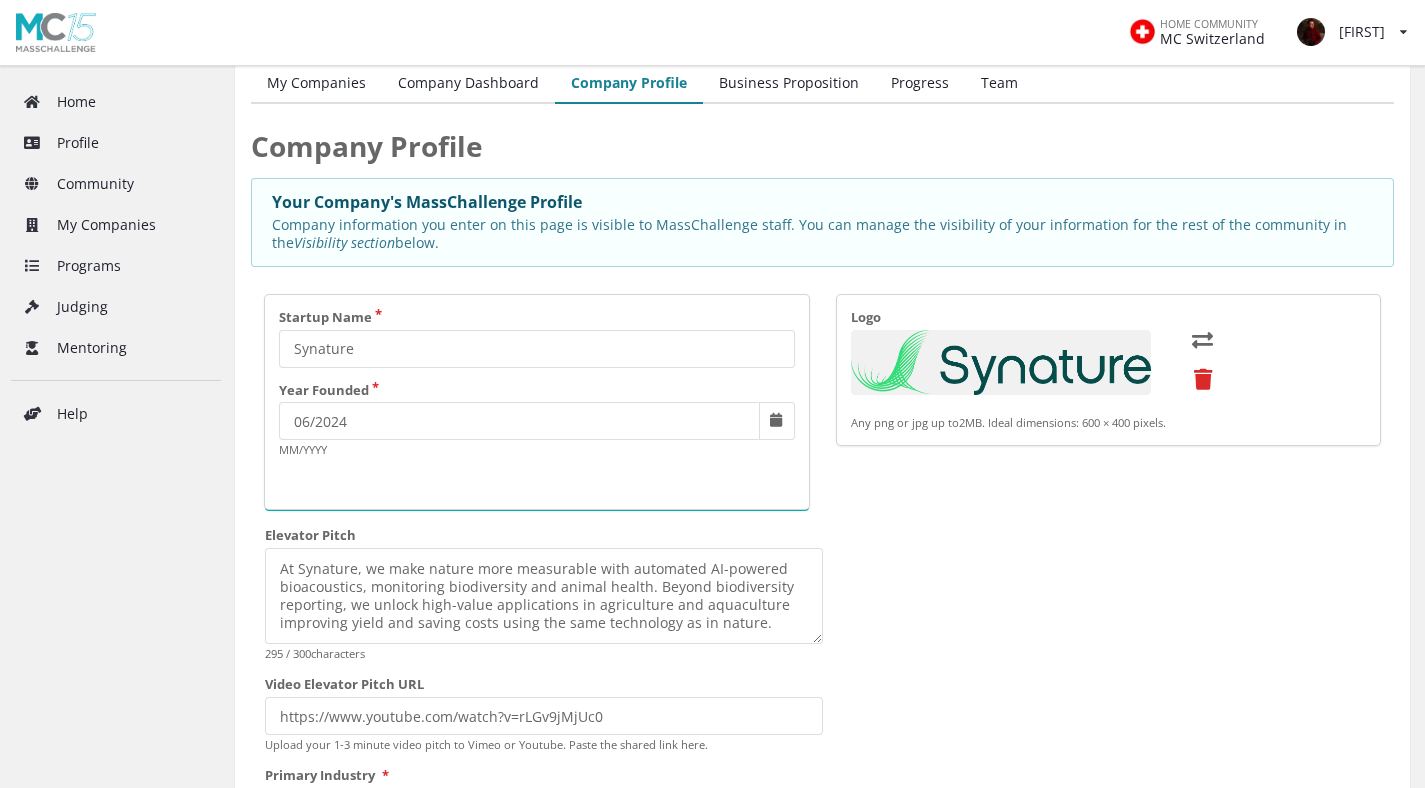 scroll, scrollTop: 37, scrollLeft: 0, axis: vertical 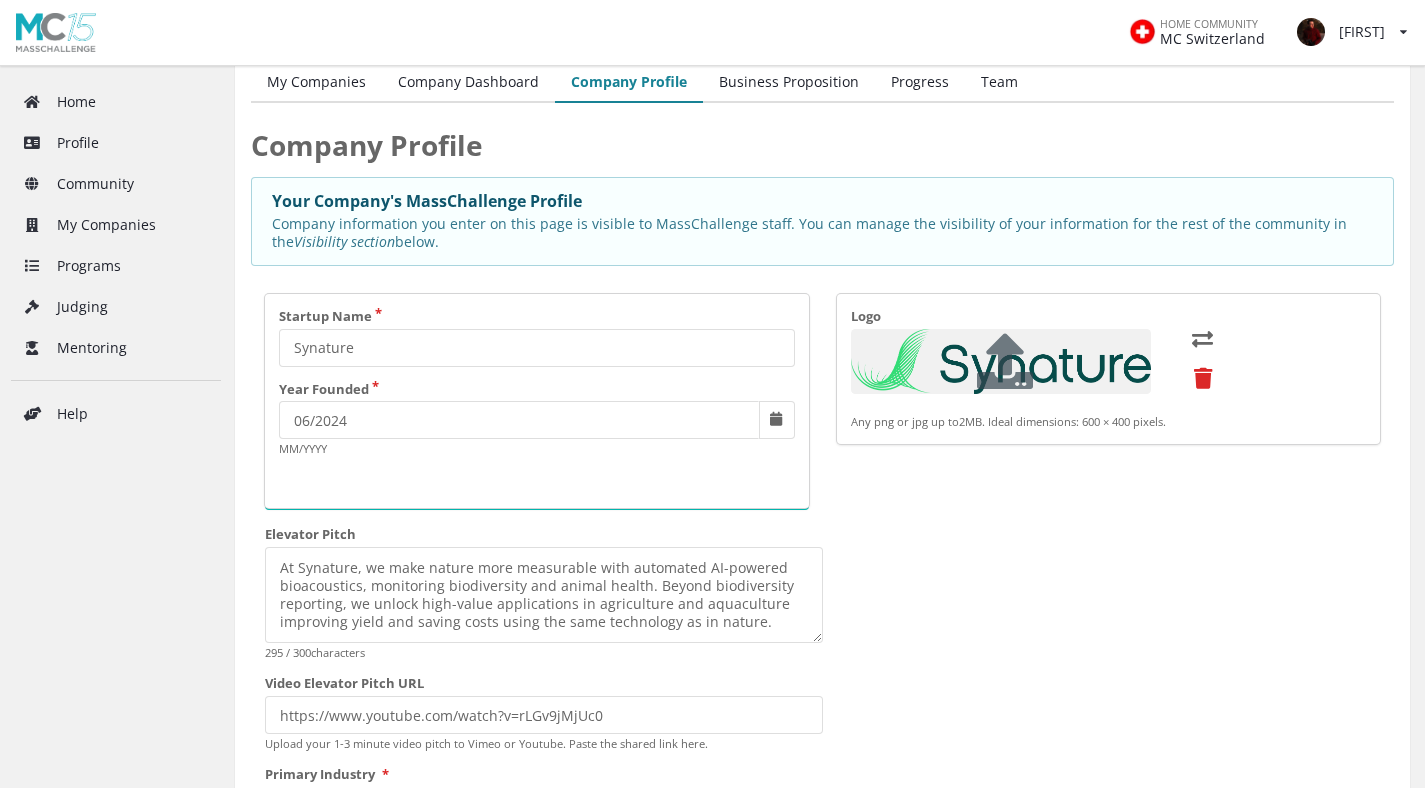 click at bounding box center (1005, 361) 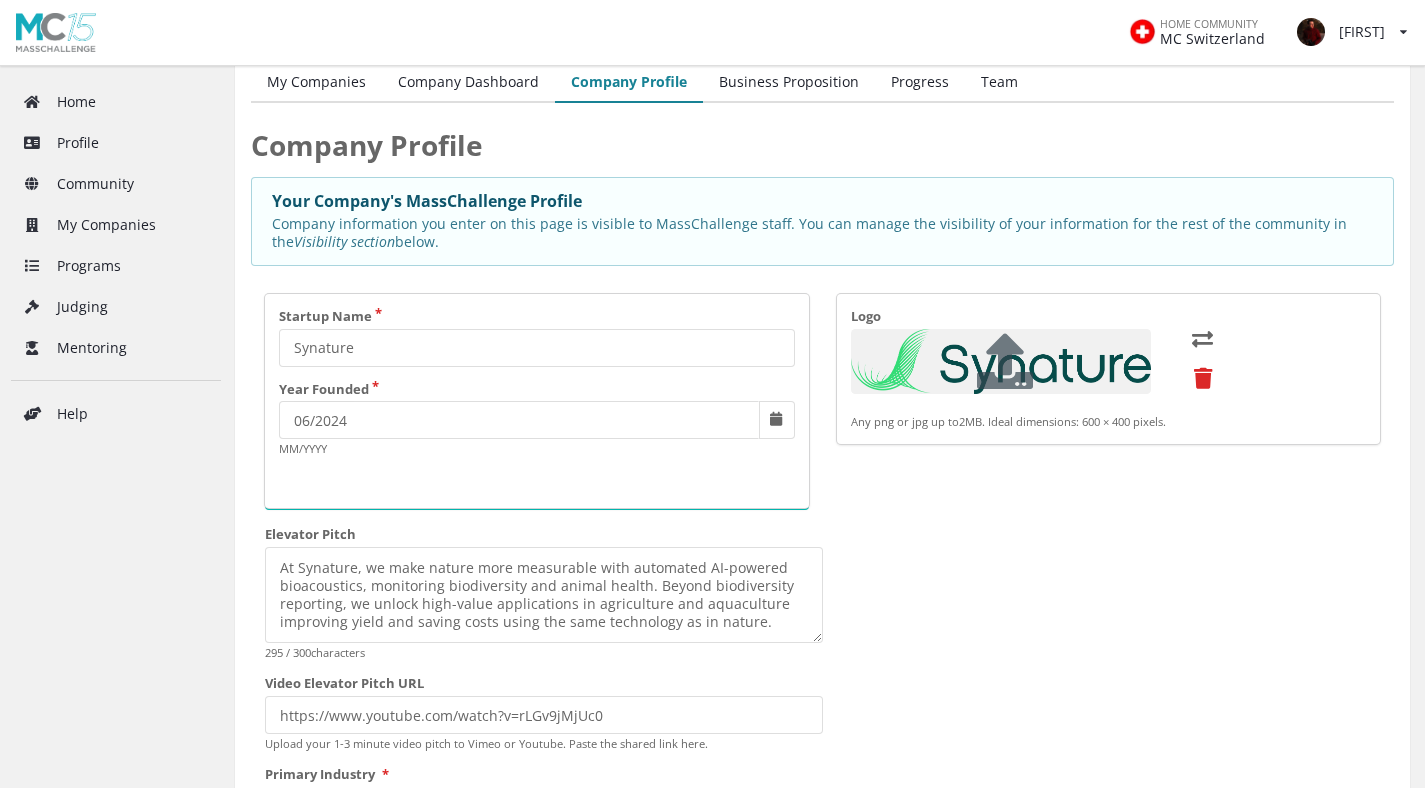click at bounding box center [0, 0] 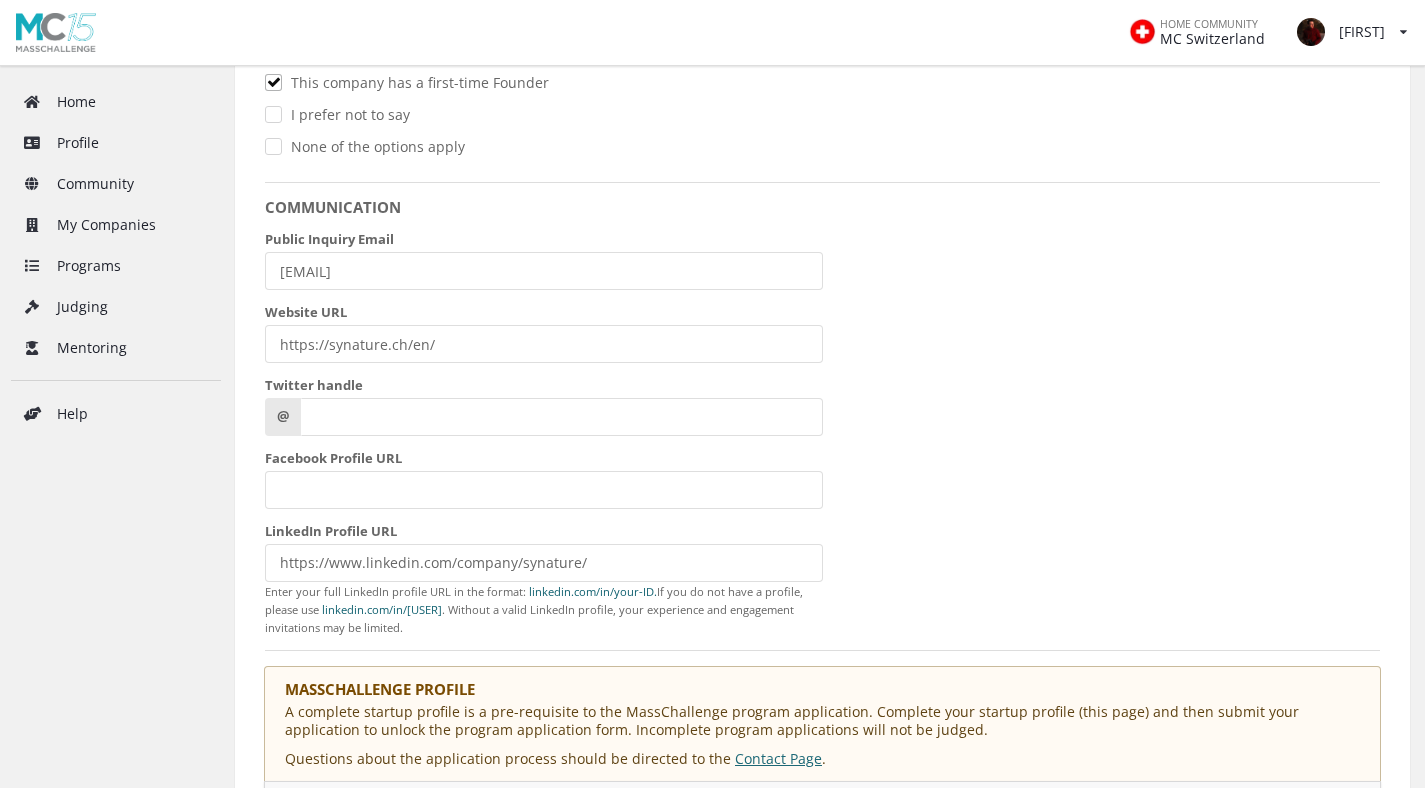 scroll, scrollTop: 1980, scrollLeft: 0, axis: vertical 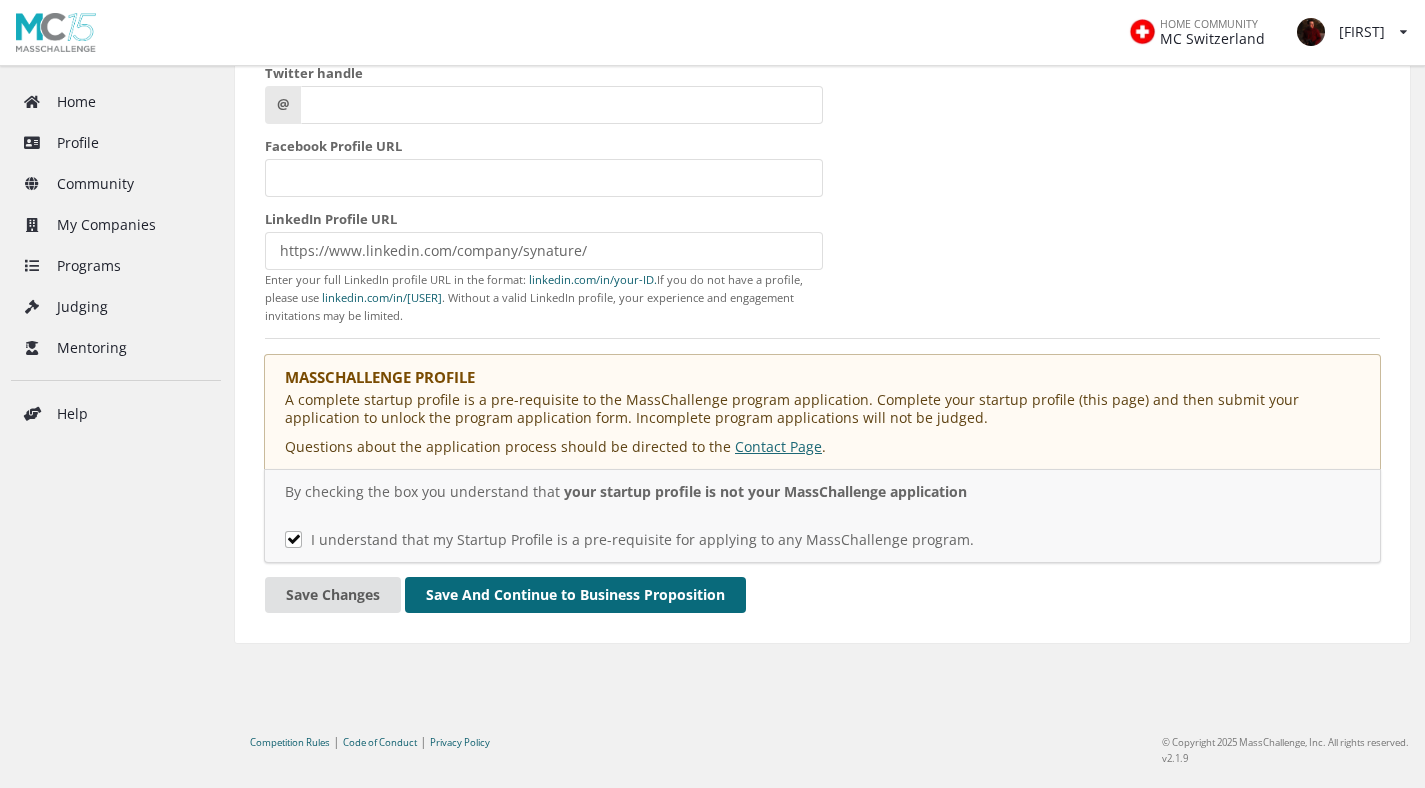 click on "Save And Continue to Business Proposition" at bounding box center (575, 595) 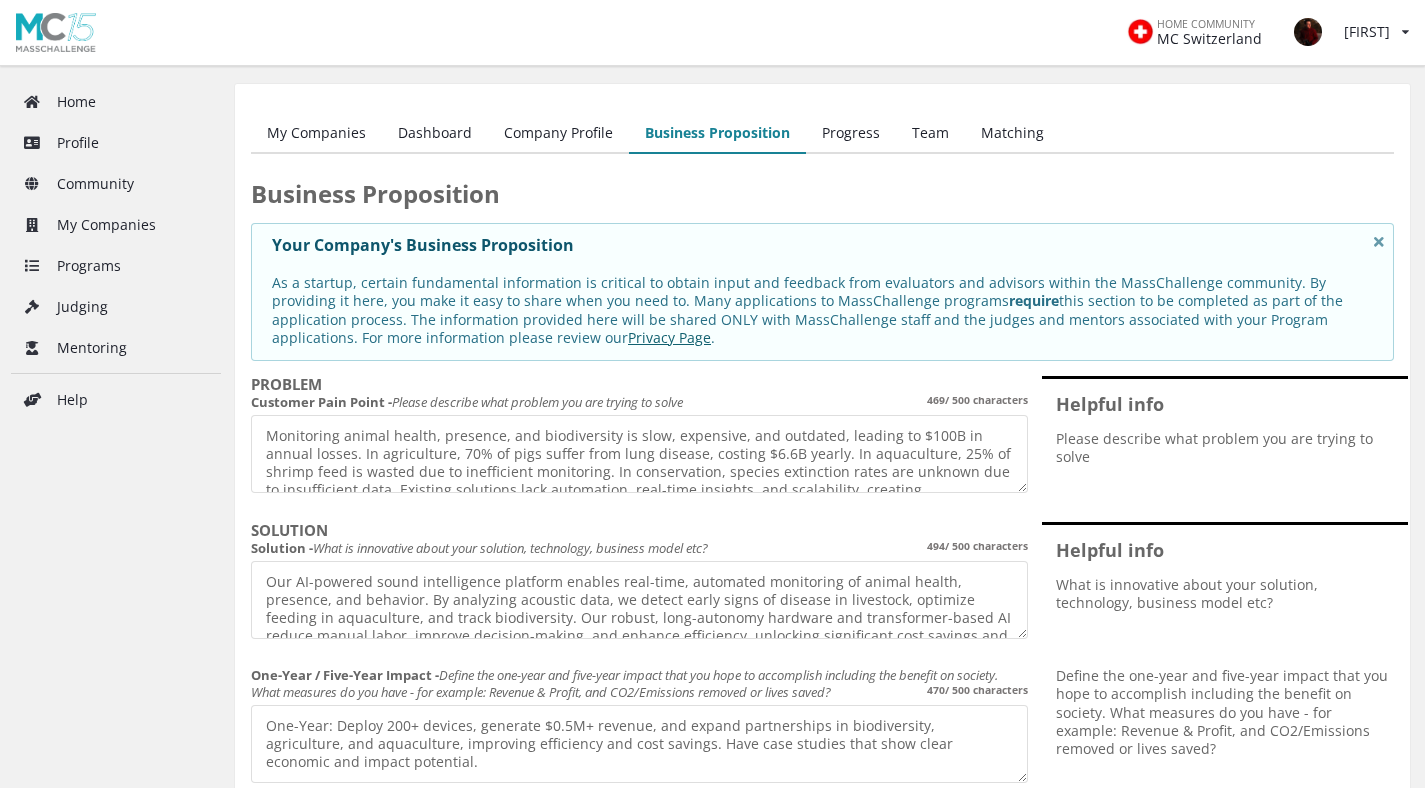 scroll, scrollTop: 0, scrollLeft: 0, axis: both 